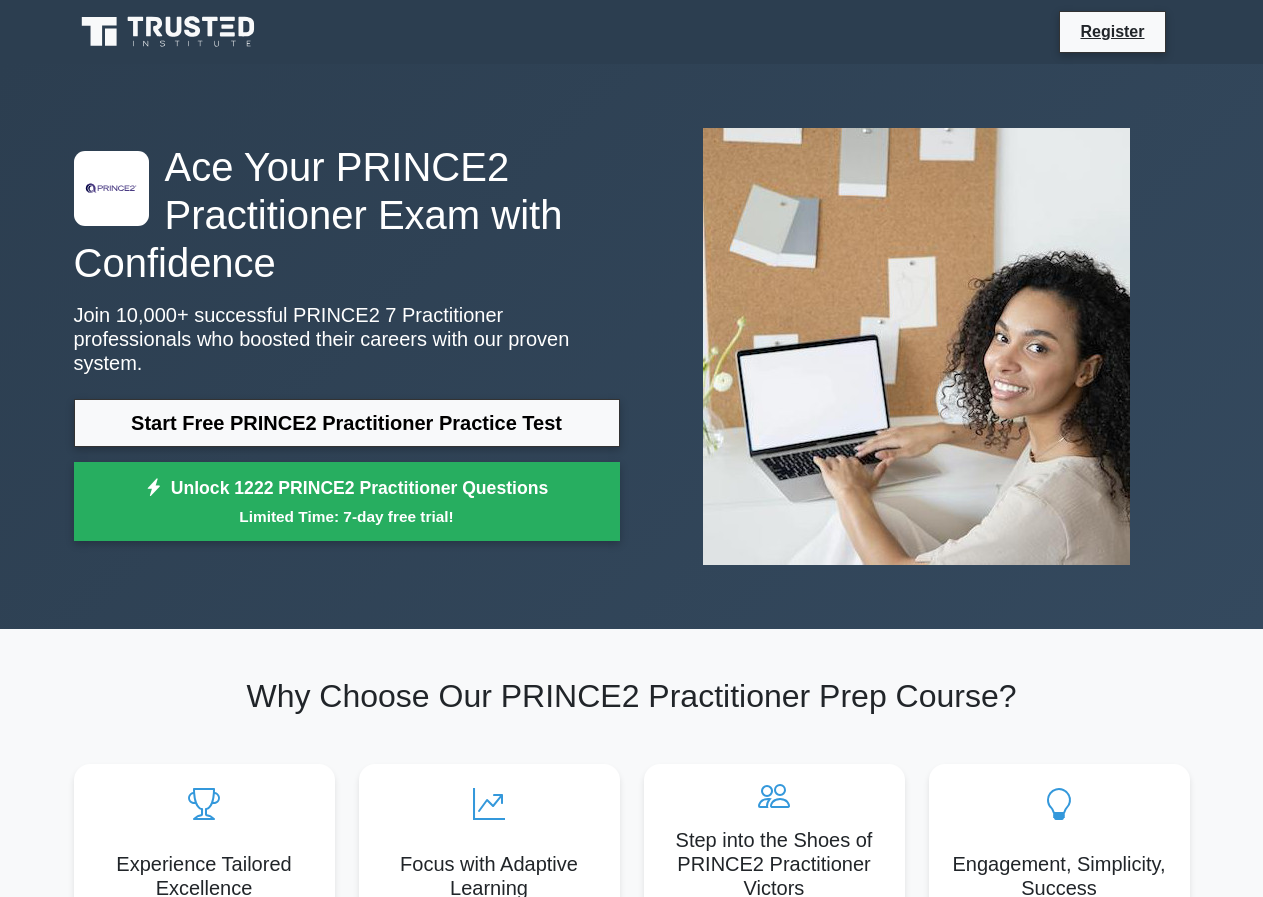 scroll, scrollTop: 0, scrollLeft: 0, axis: both 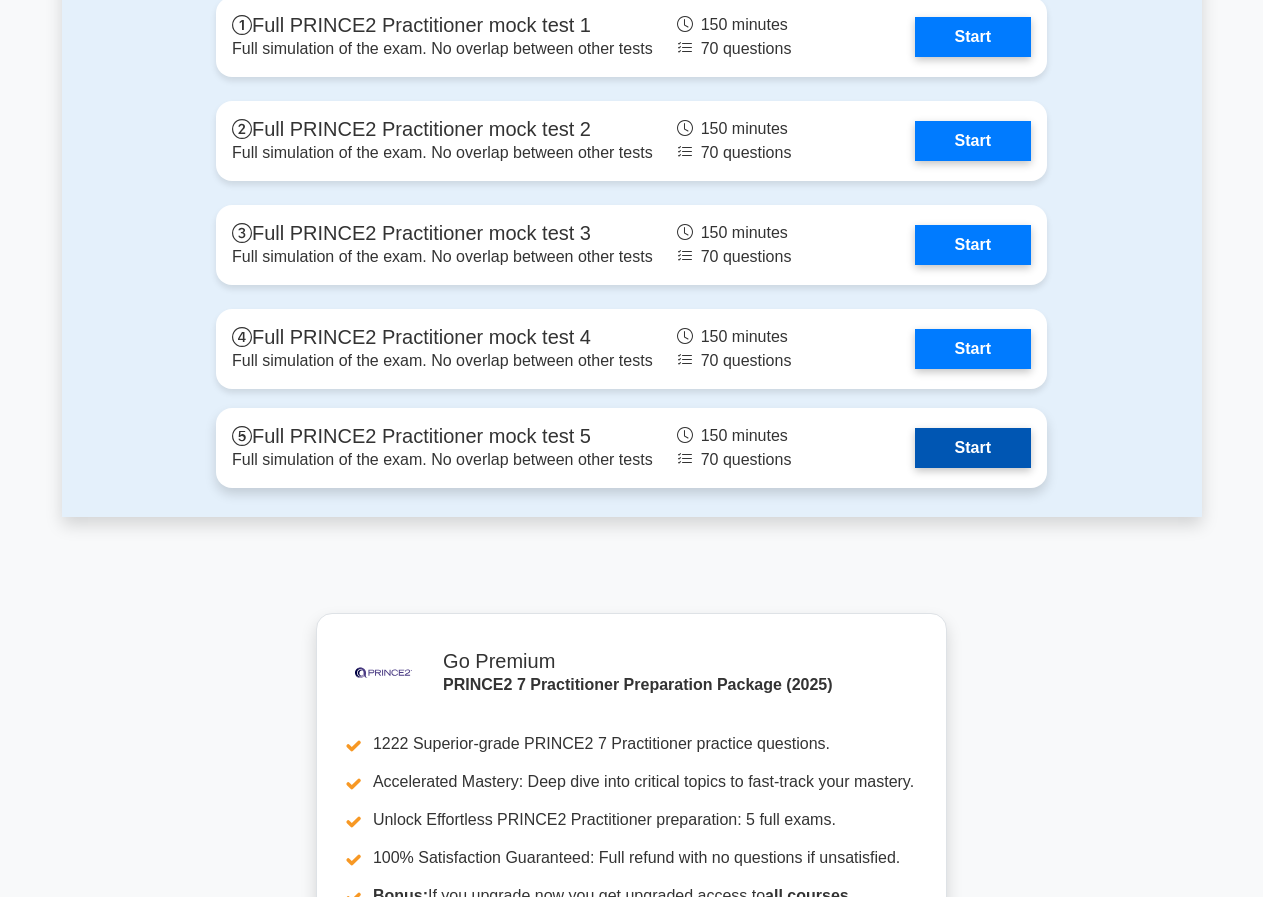 click on "Start" at bounding box center (973, 448) 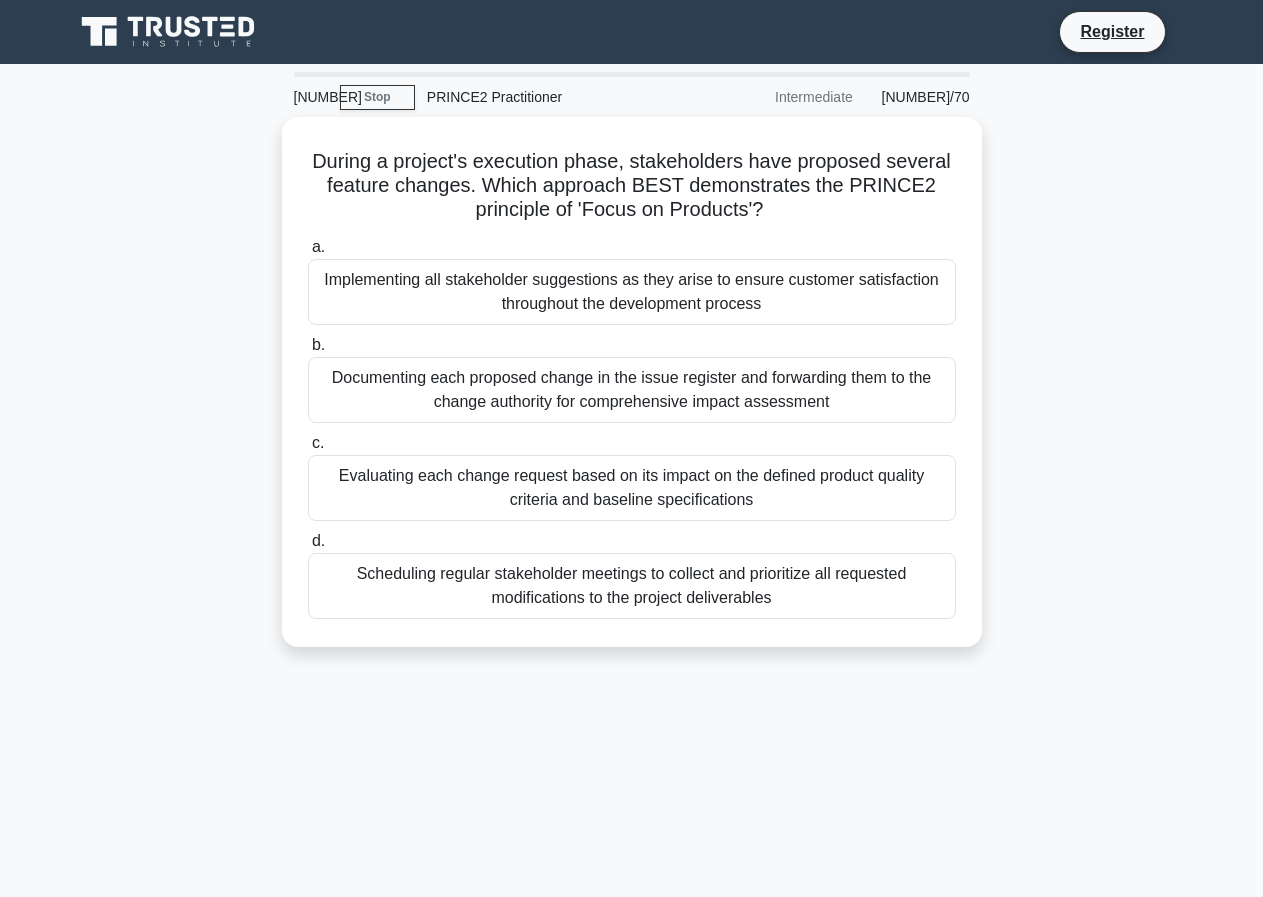 scroll, scrollTop: 0, scrollLeft: 0, axis: both 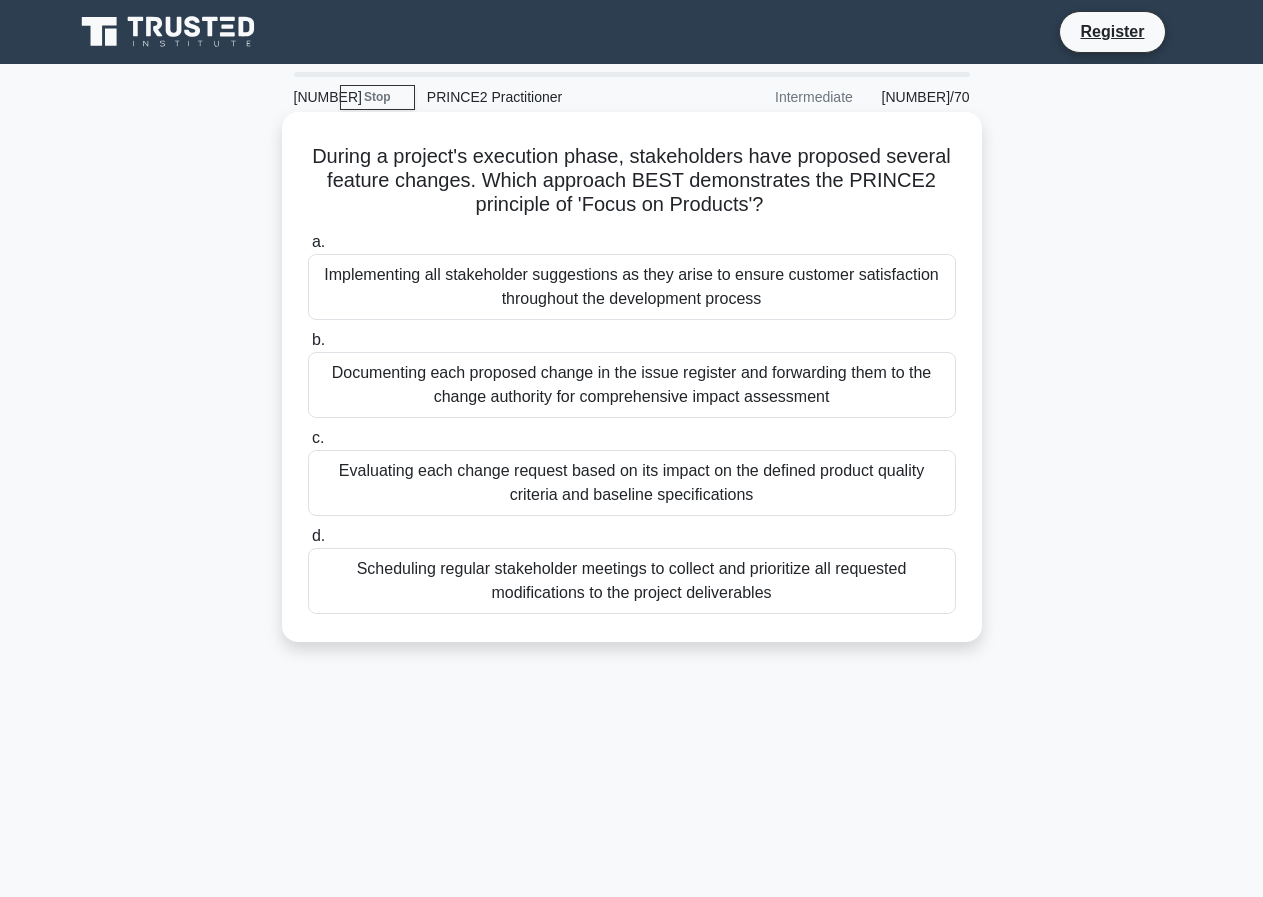 click on "Implementing all stakeholder suggestions as they arise to ensure customer satisfaction throughout the development process" at bounding box center (632, 287) 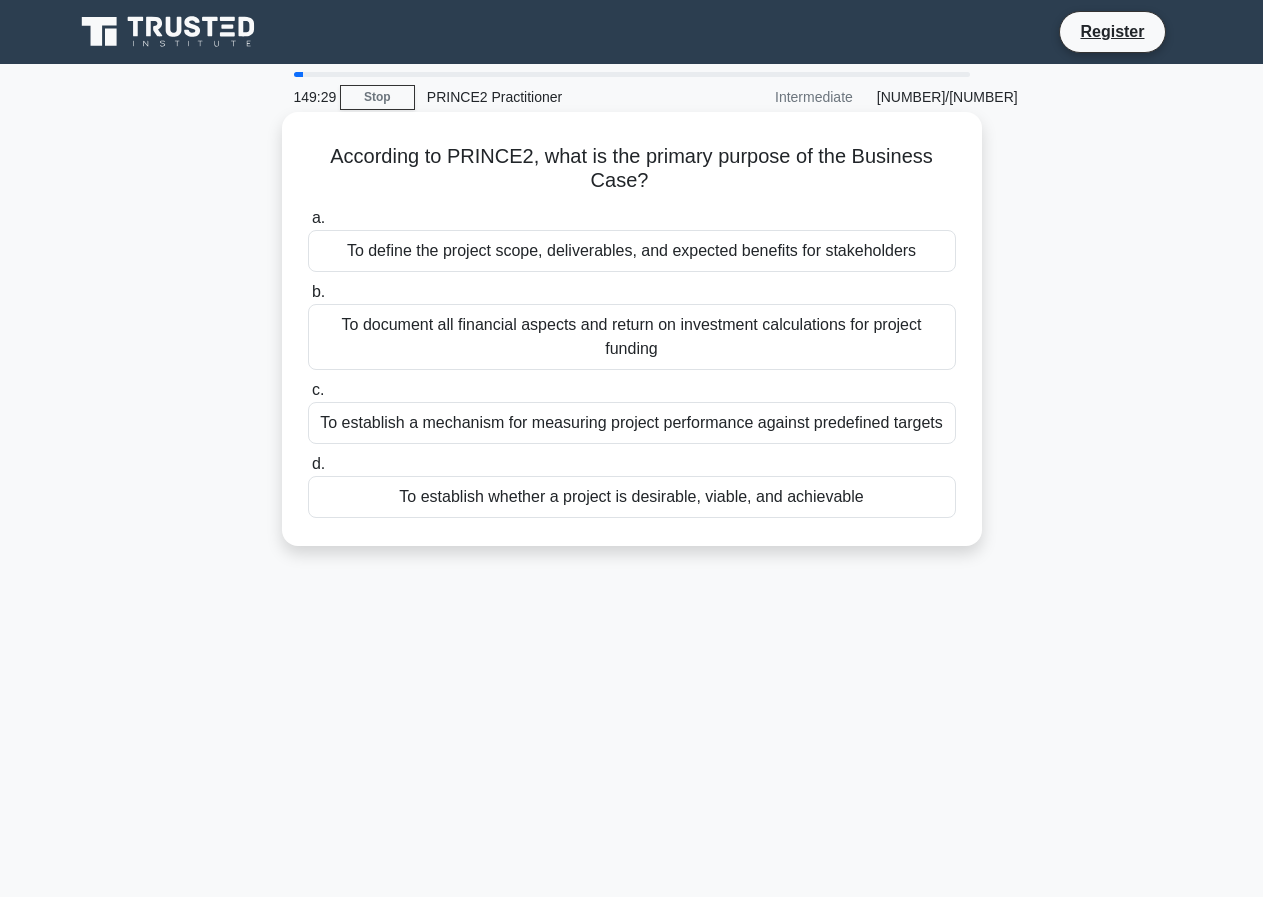 click on "To establish whether a project is desirable, viable, and achievable" at bounding box center (632, 497) 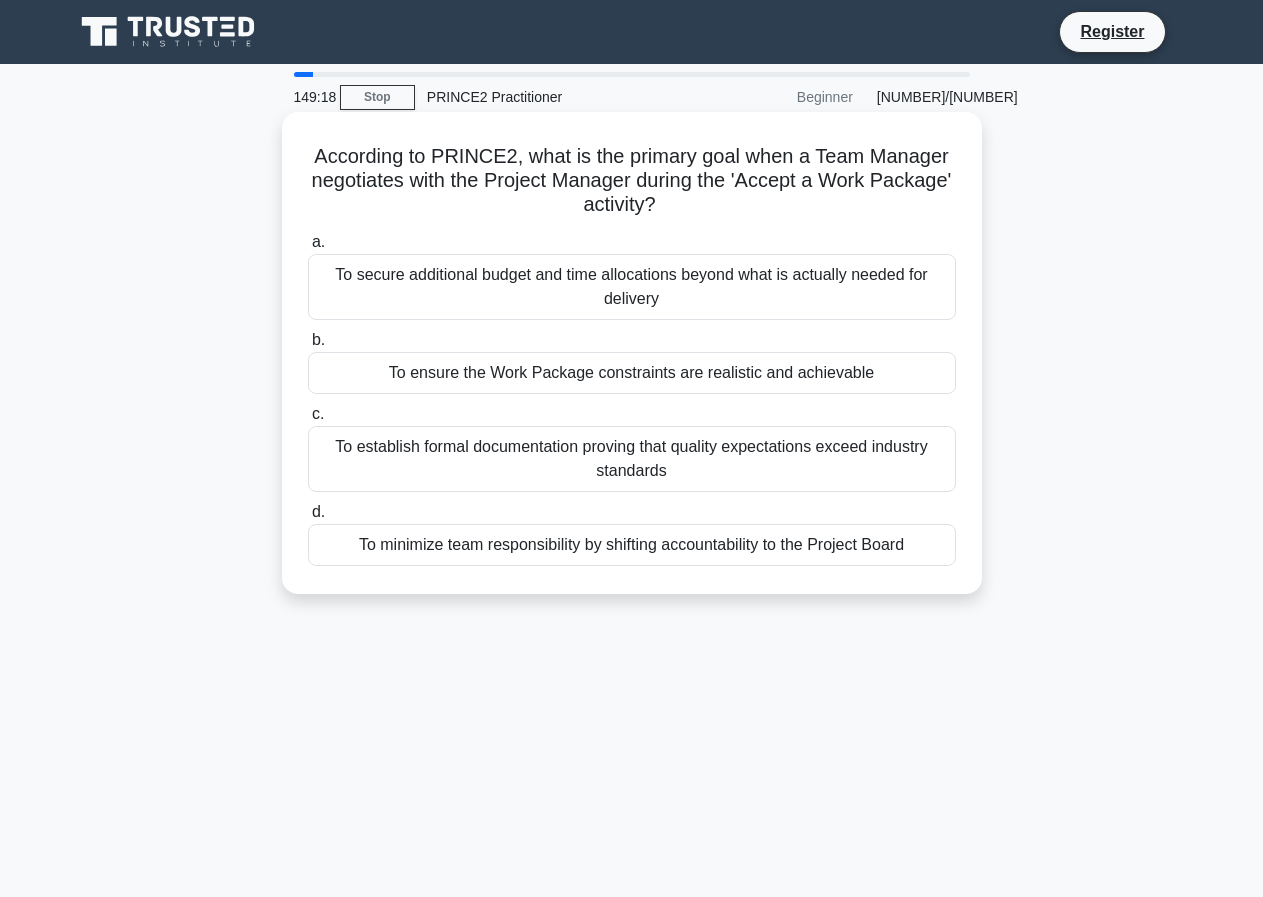 click on "To establish formal documentation proving that quality expectations exceed industry standards" at bounding box center [632, 459] 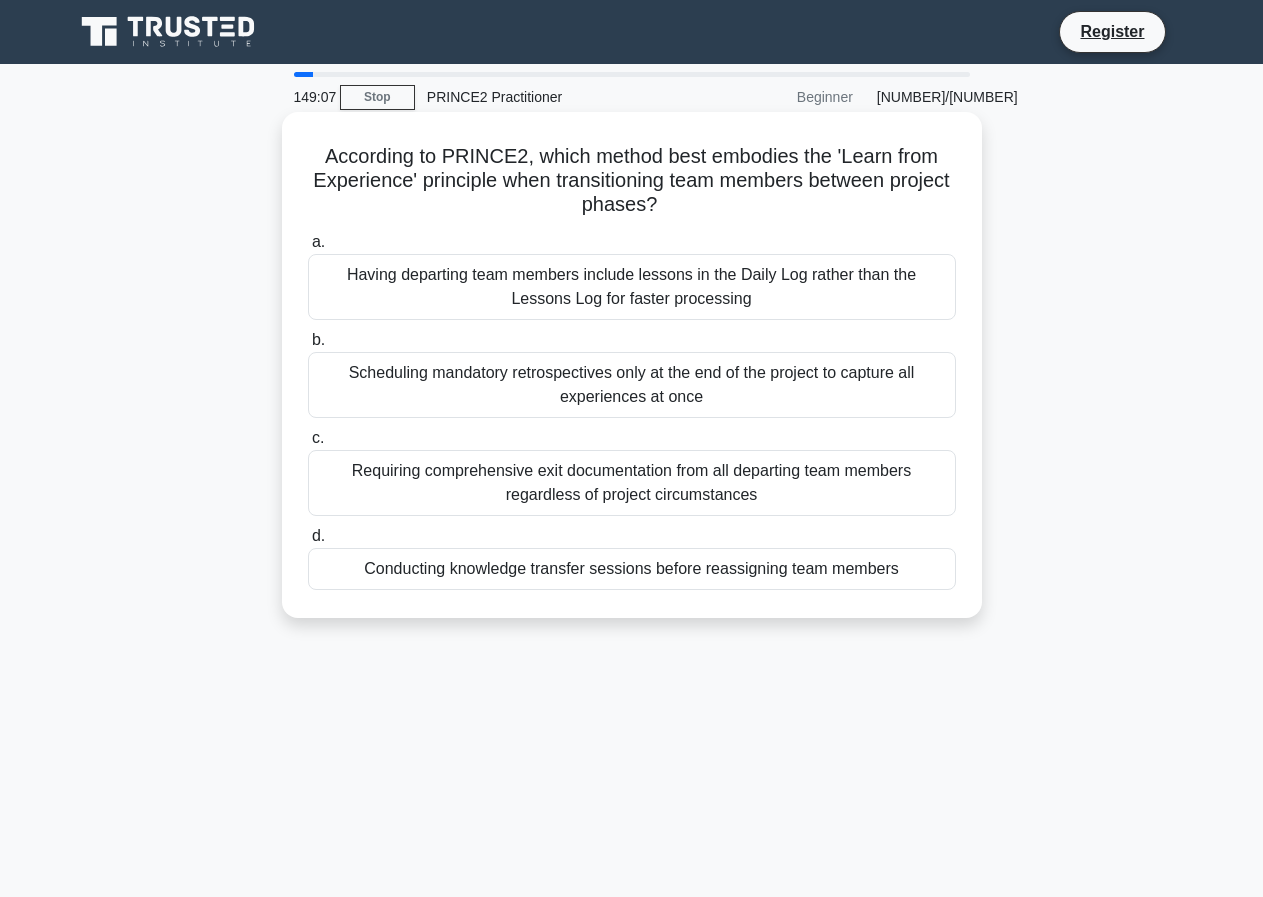 click on "Conducting knowledge transfer sessions before reassigning team members" at bounding box center (632, 569) 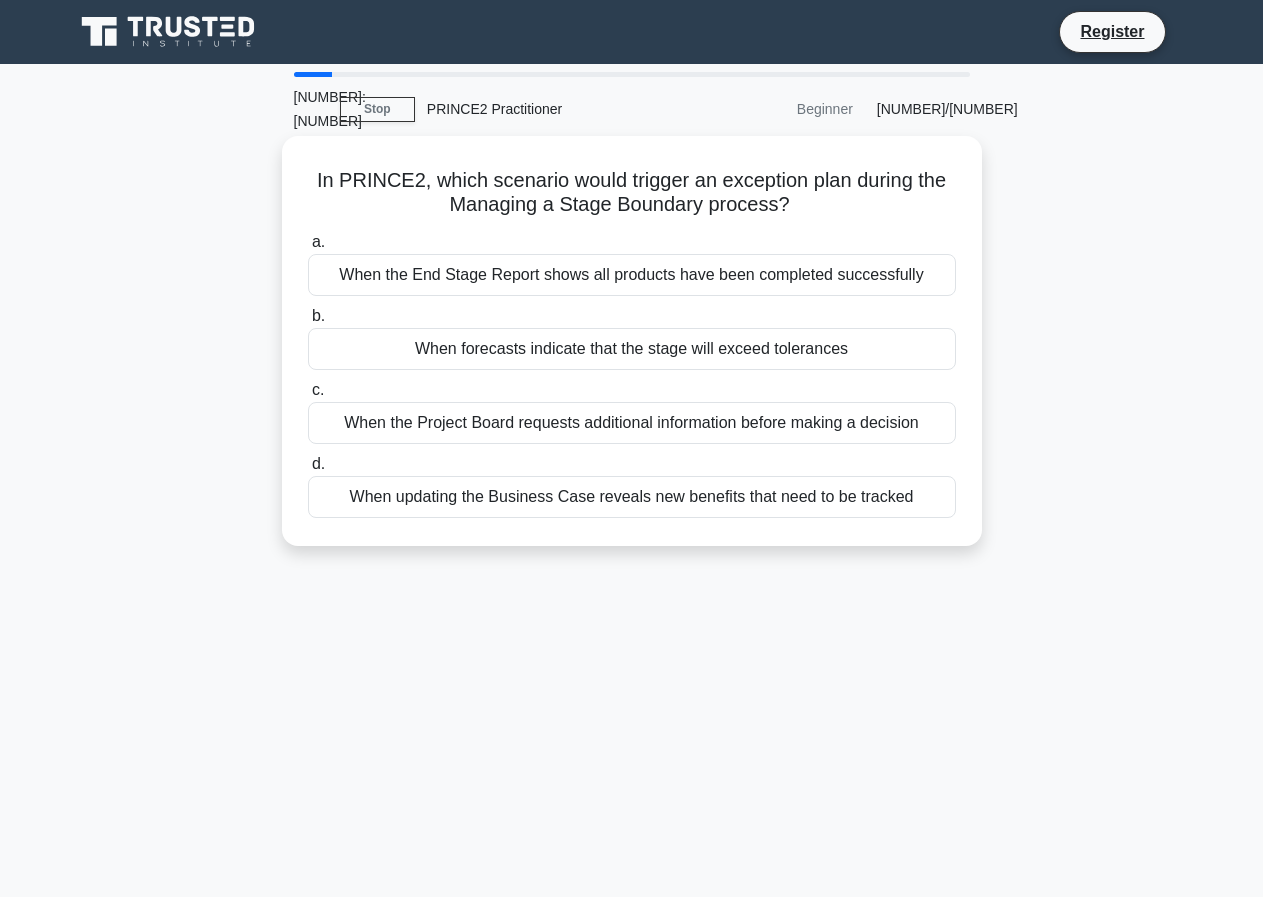 click on "When the End Stage Report shows all products have been completed successfully" at bounding box center [632, 275] 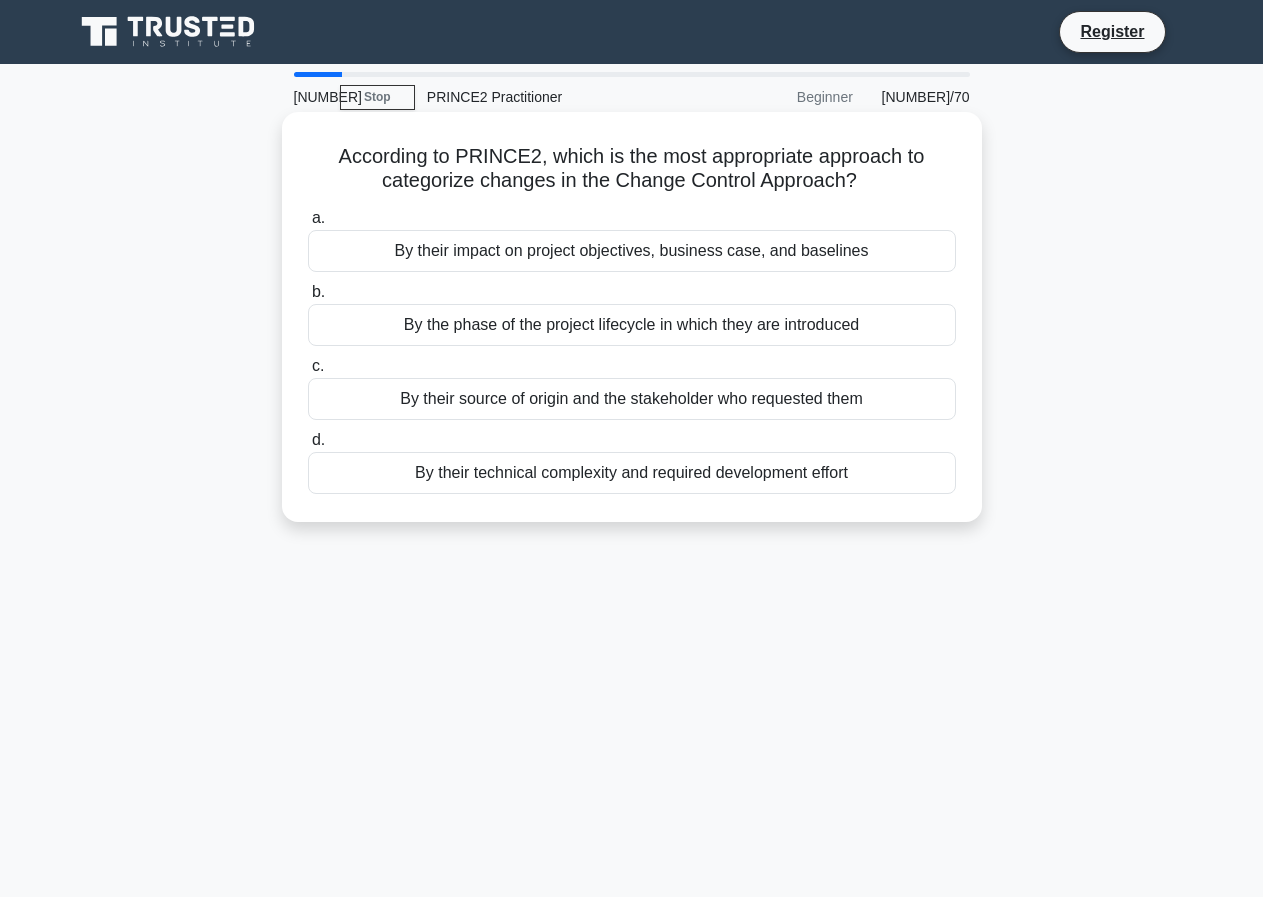 click on "By their impact on project objectives, business case, and baselines" at bounding box center [632, 251] 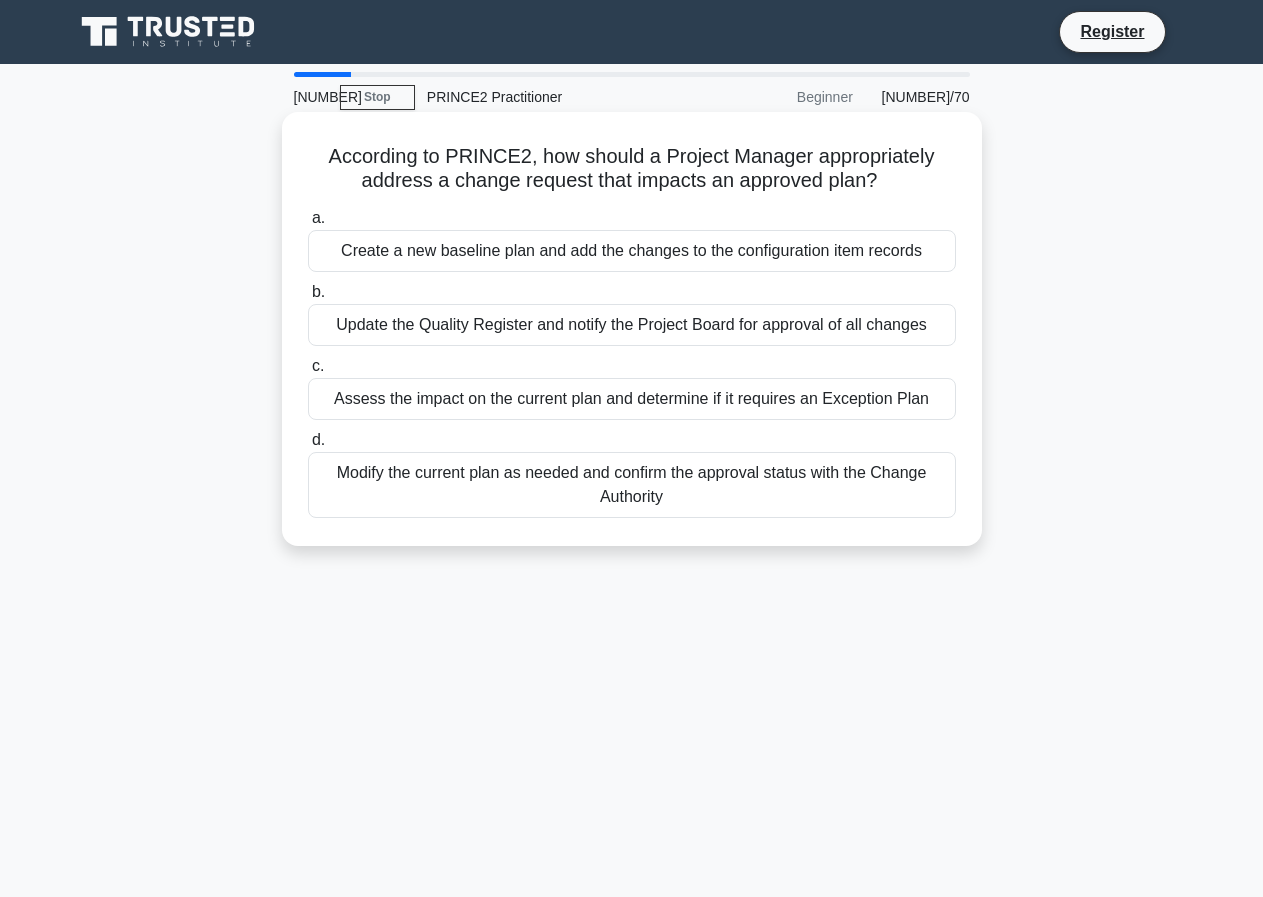click on "Create a new baseline plan and add the changes to the configuration item records" at bounding box center [632, 251] 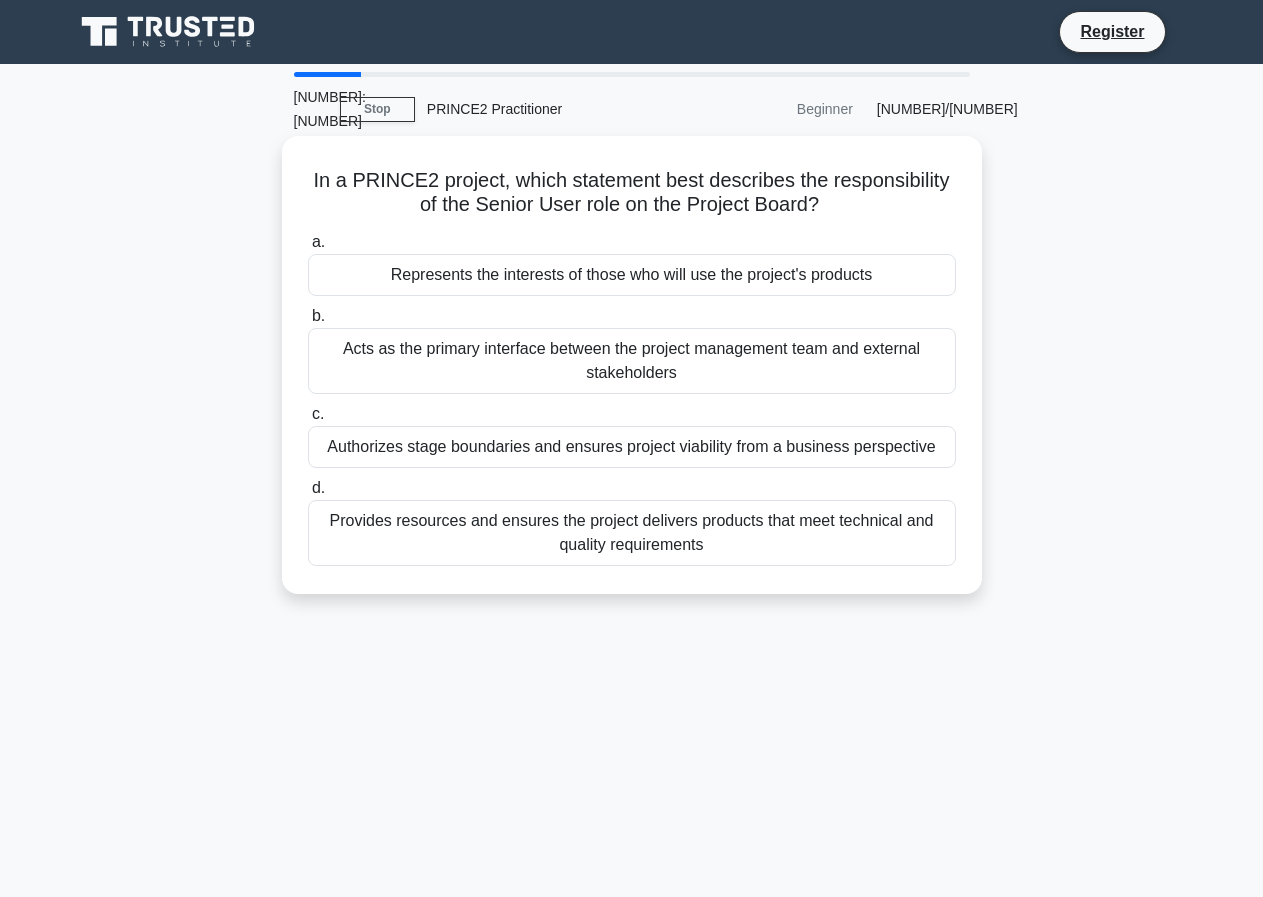 click on "Represents the interests of those who will use the project's products" at bounding box center [632, 275] 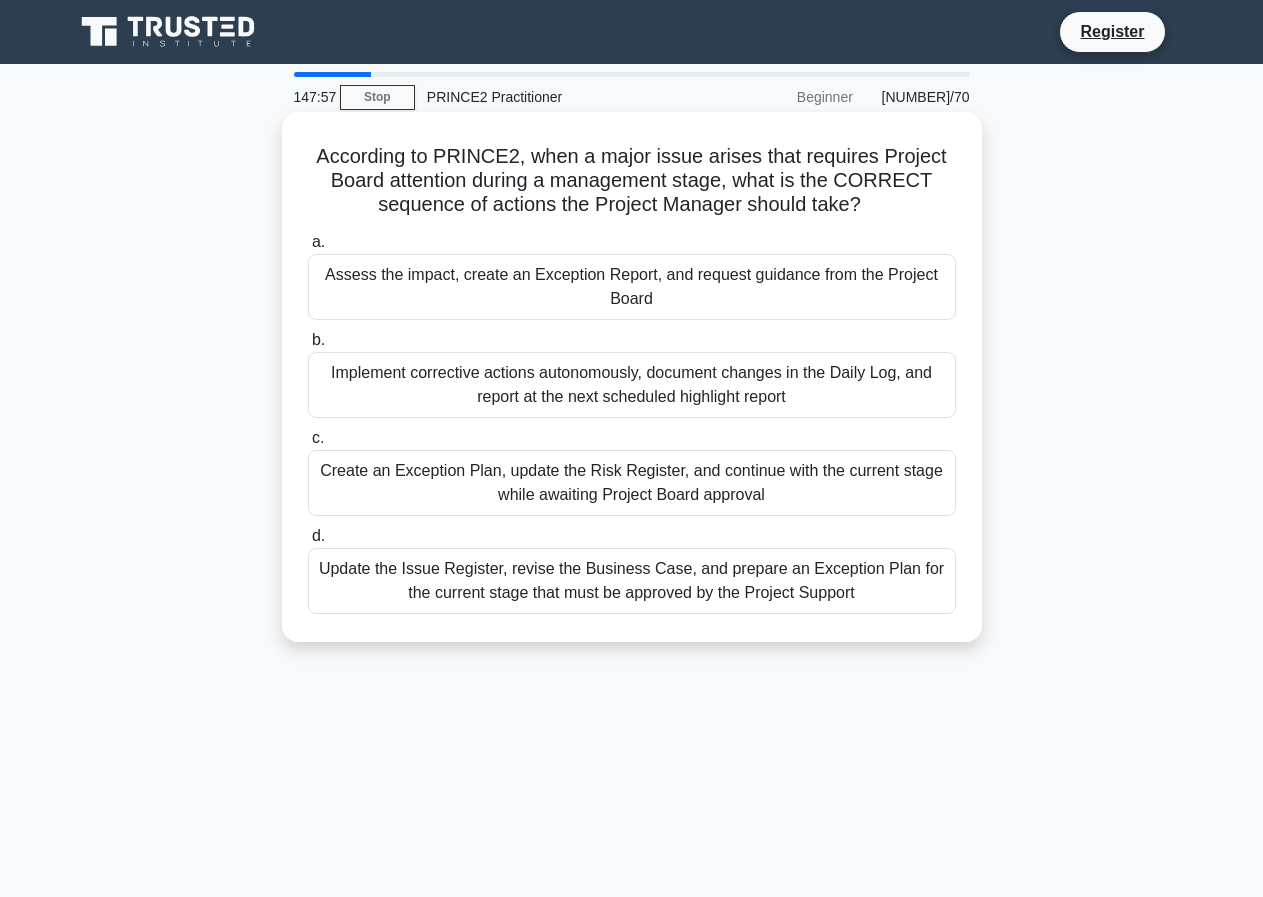 click on "Implement corrective actions autonomously, document changes in the Daily Log, and report at the next scheduled highlight report" at bounding box center (632, 385) 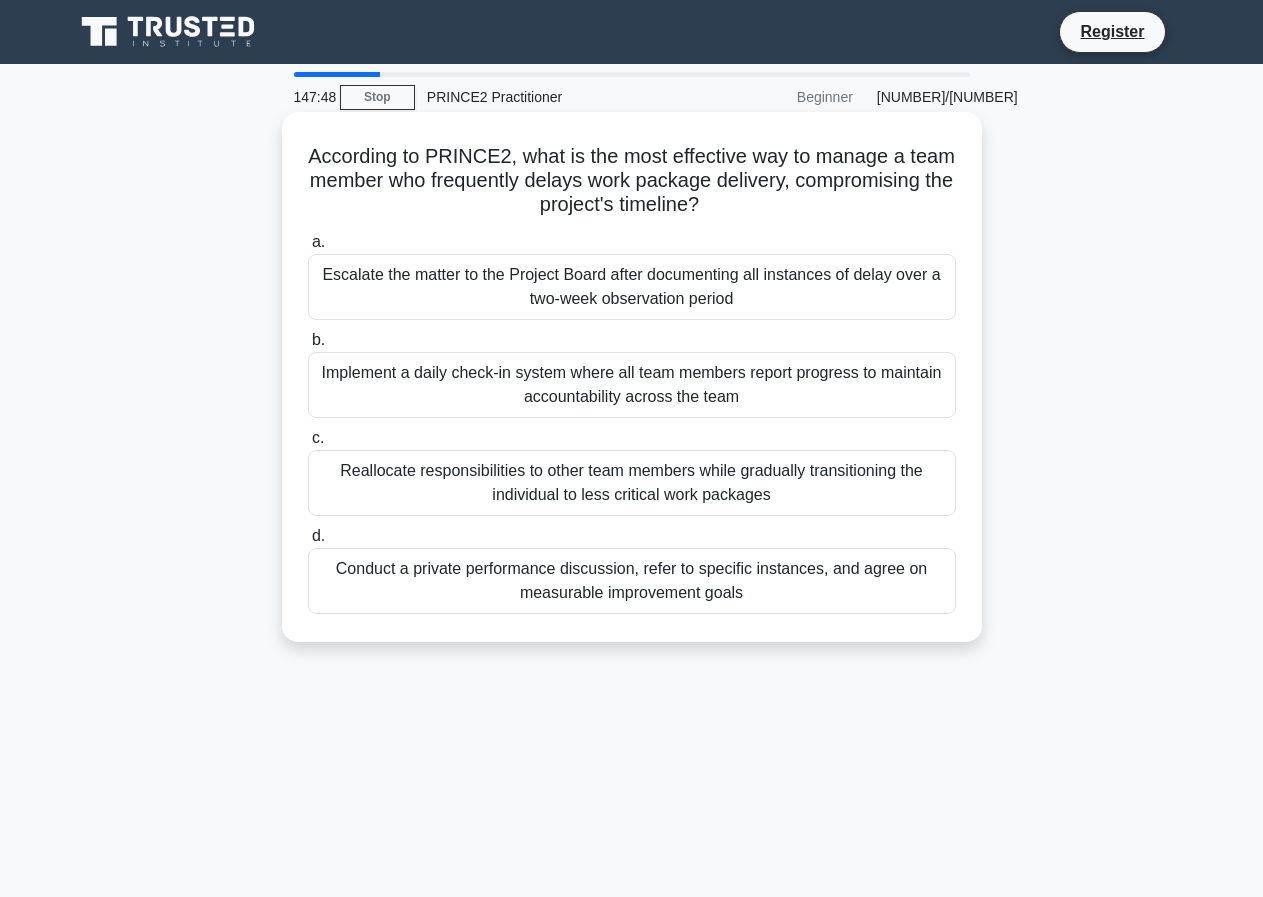 click on "Implement a daily check-in system where all team members report progress to maintain accountability across the team" at bounding box center [632, 385] 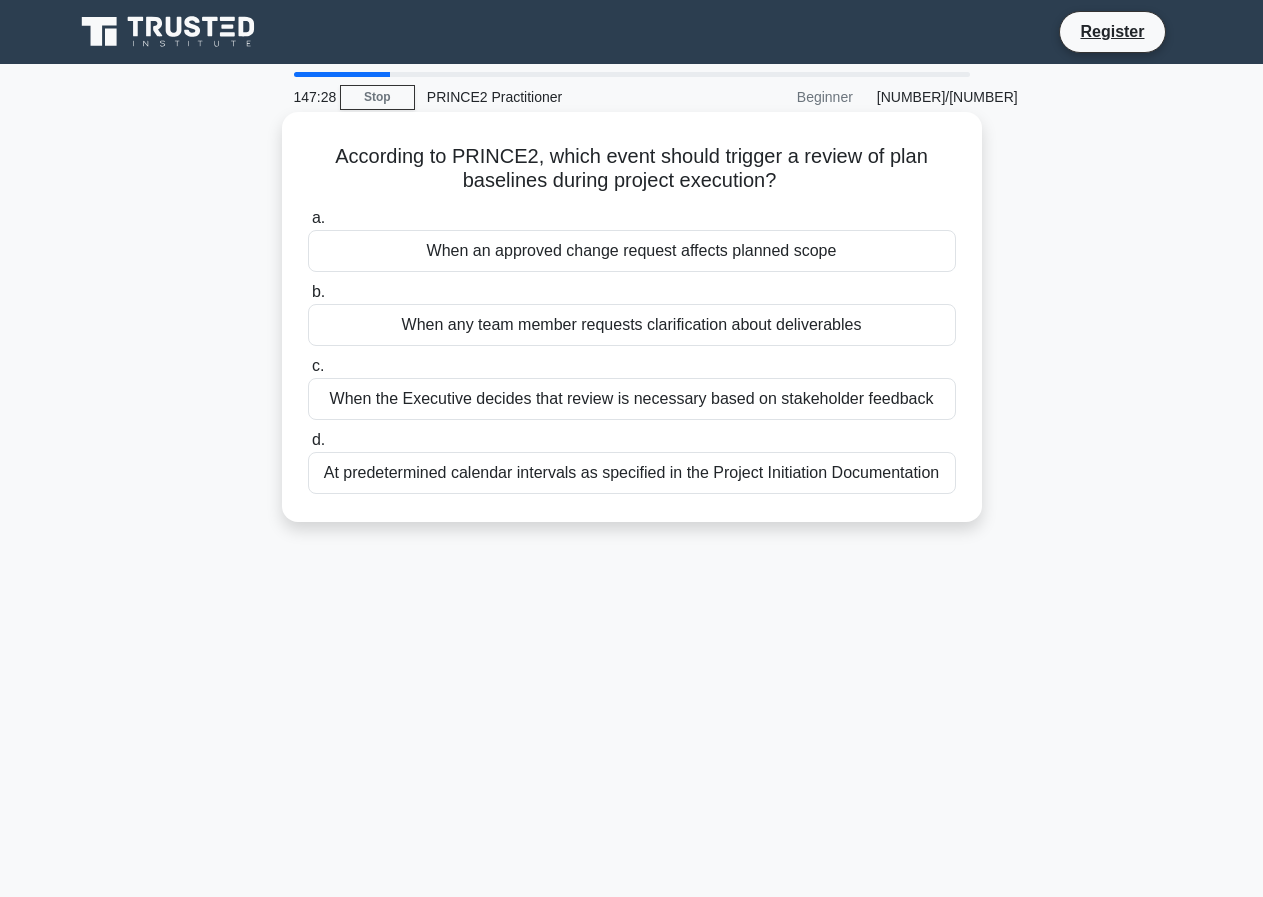 click on "At predetermined calendar intervals as specified in the Project Initiation Documentation" at bounding box center (632, 473) 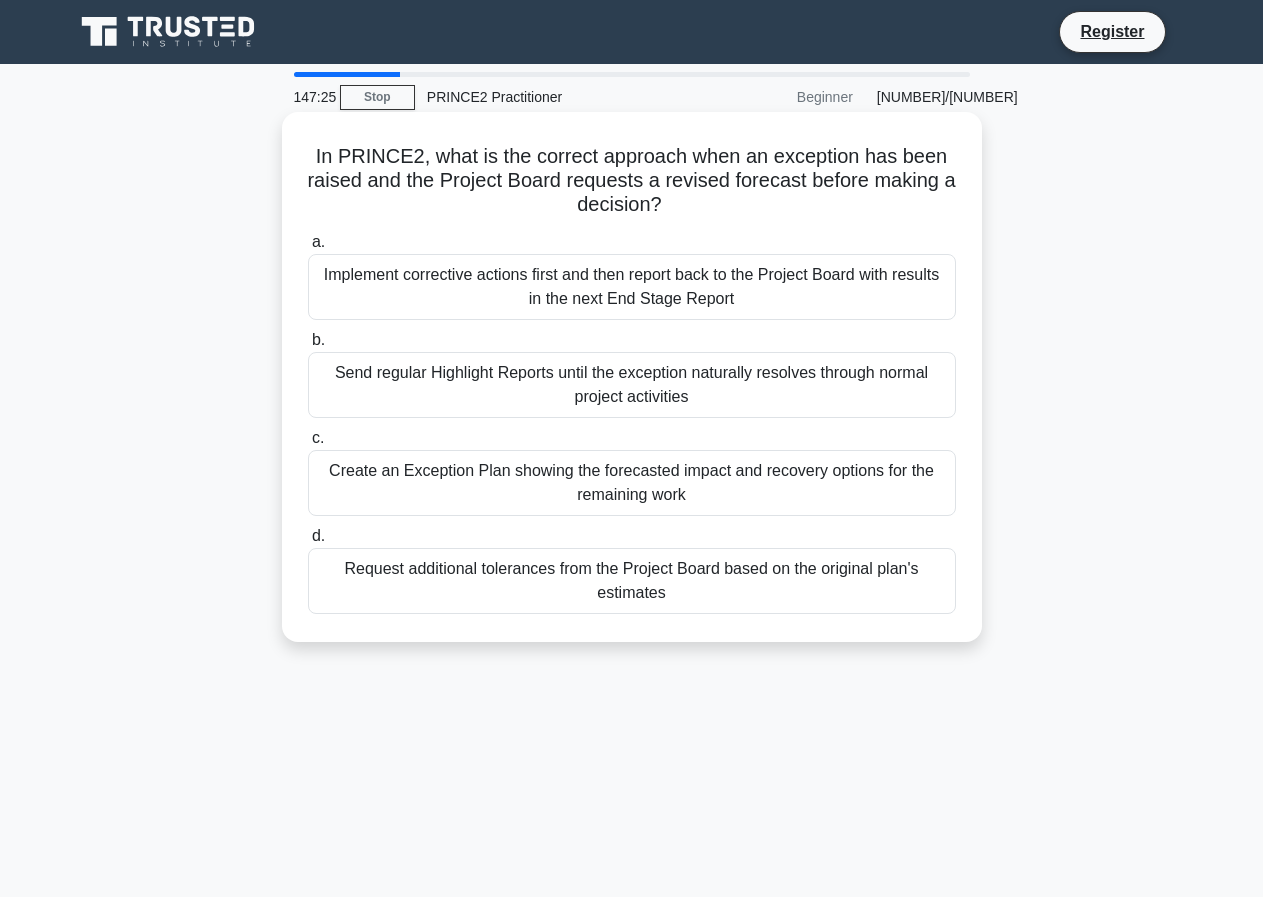 click on "Implement corrective actions first and then report back to the Project Board with results in the next End Stage Report" at bounding box center [632, 287] 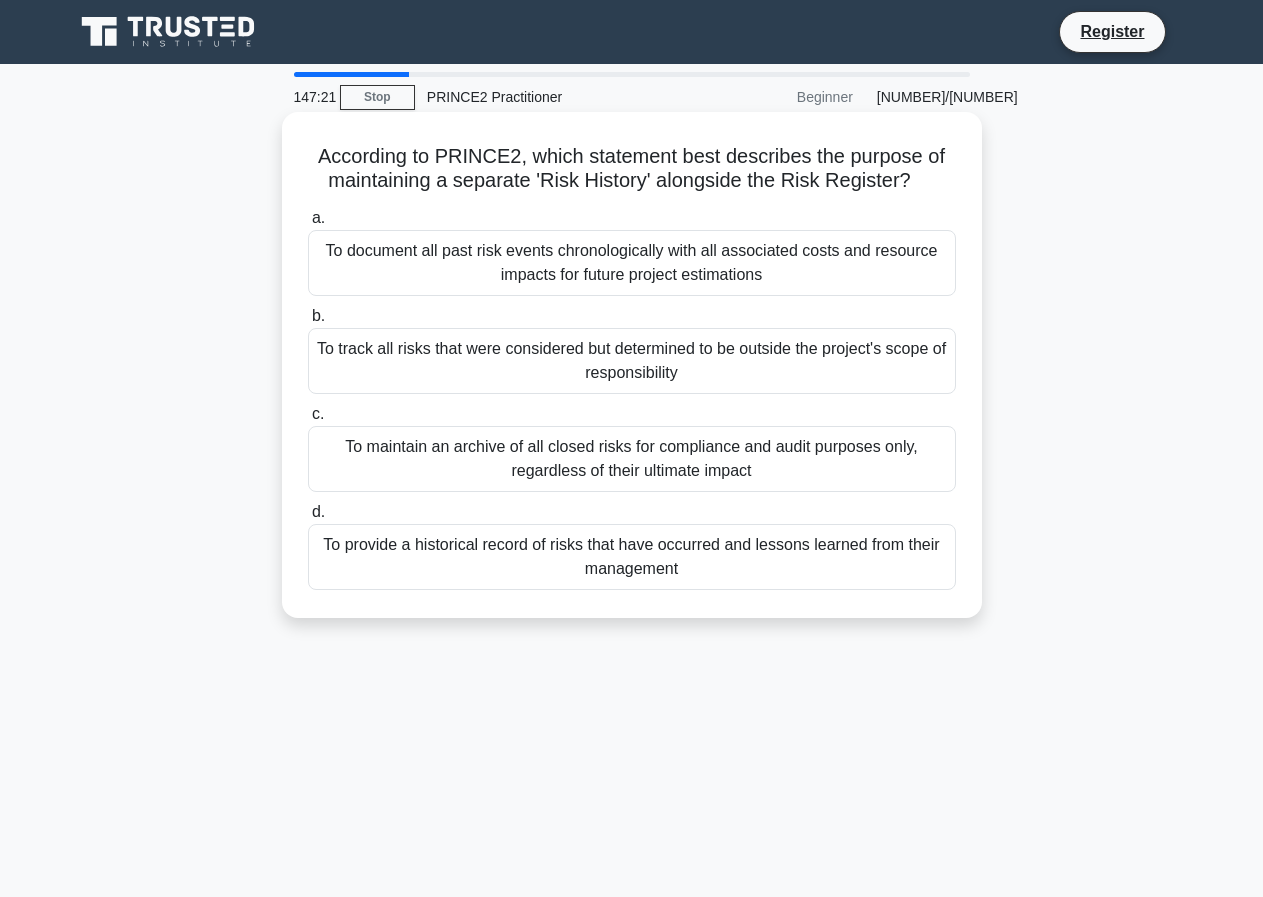click on "To track all risks that were considered but determined to be outside the project's scope of responsibility" at bounding box center [632, 361] 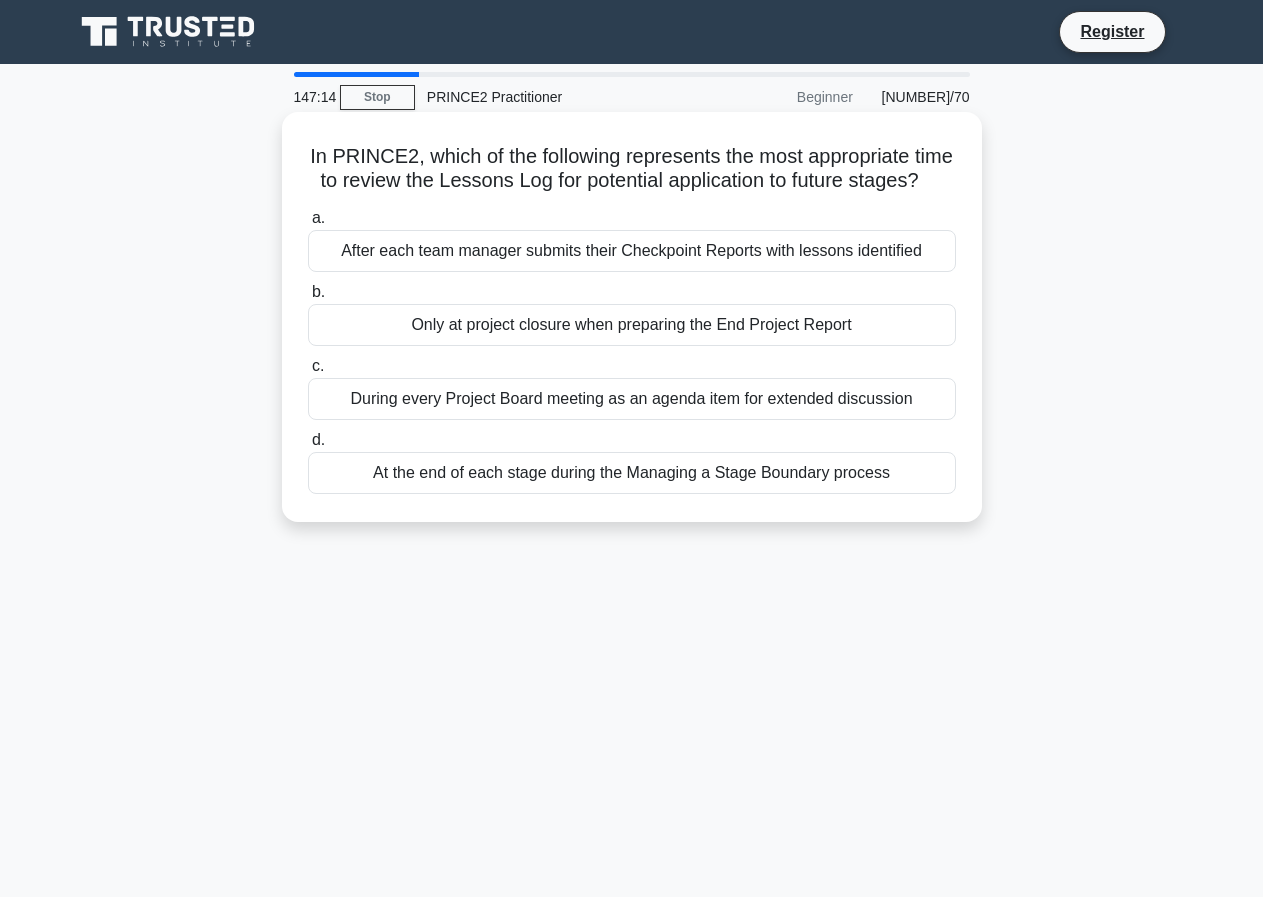 click on "During every Project Board meeting as an agenda item for extended discussion" at bounding box center (632, 399) 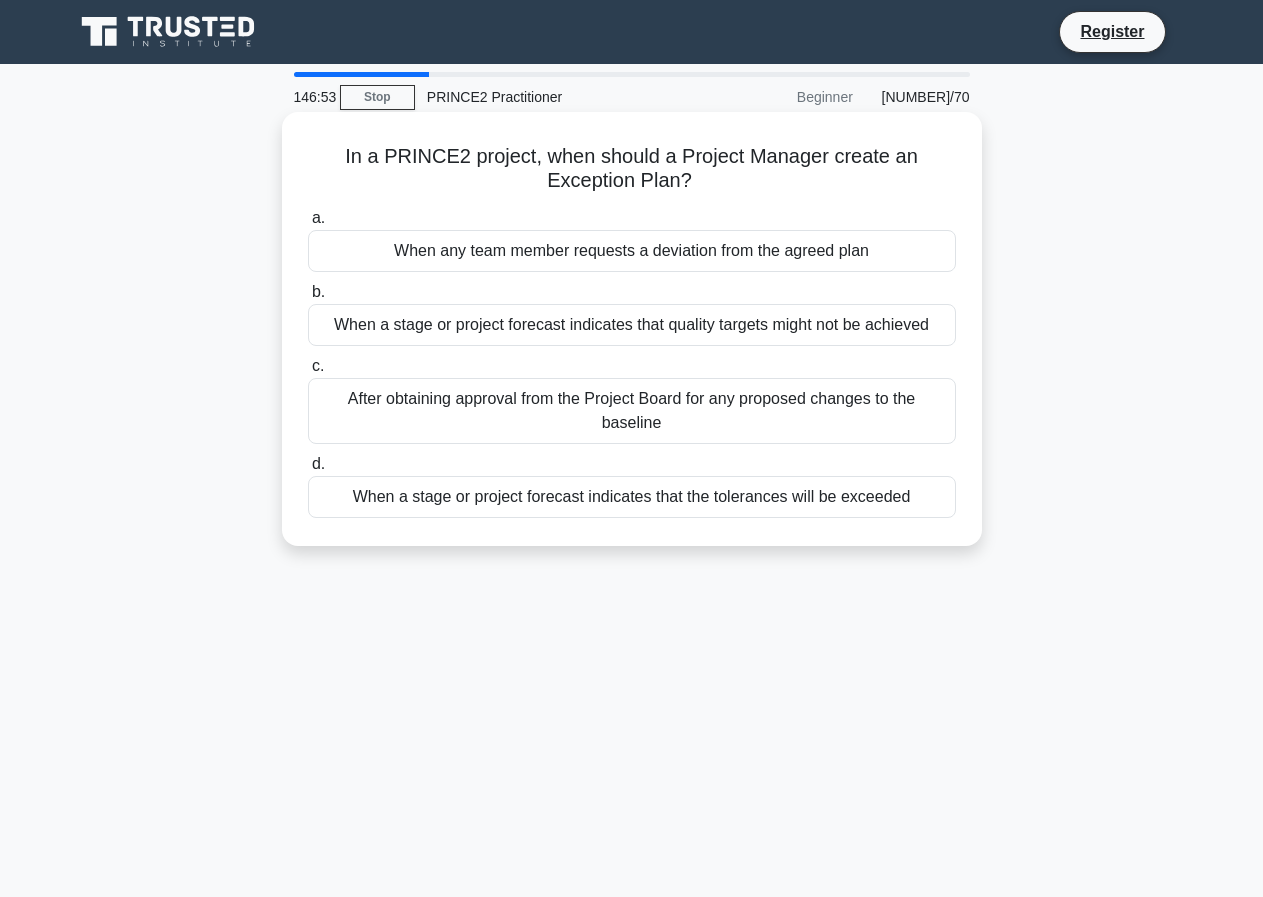 click on "When a stage or project forecast indicates that the tolerances will be exceeded" at bounding box center [632, 497] 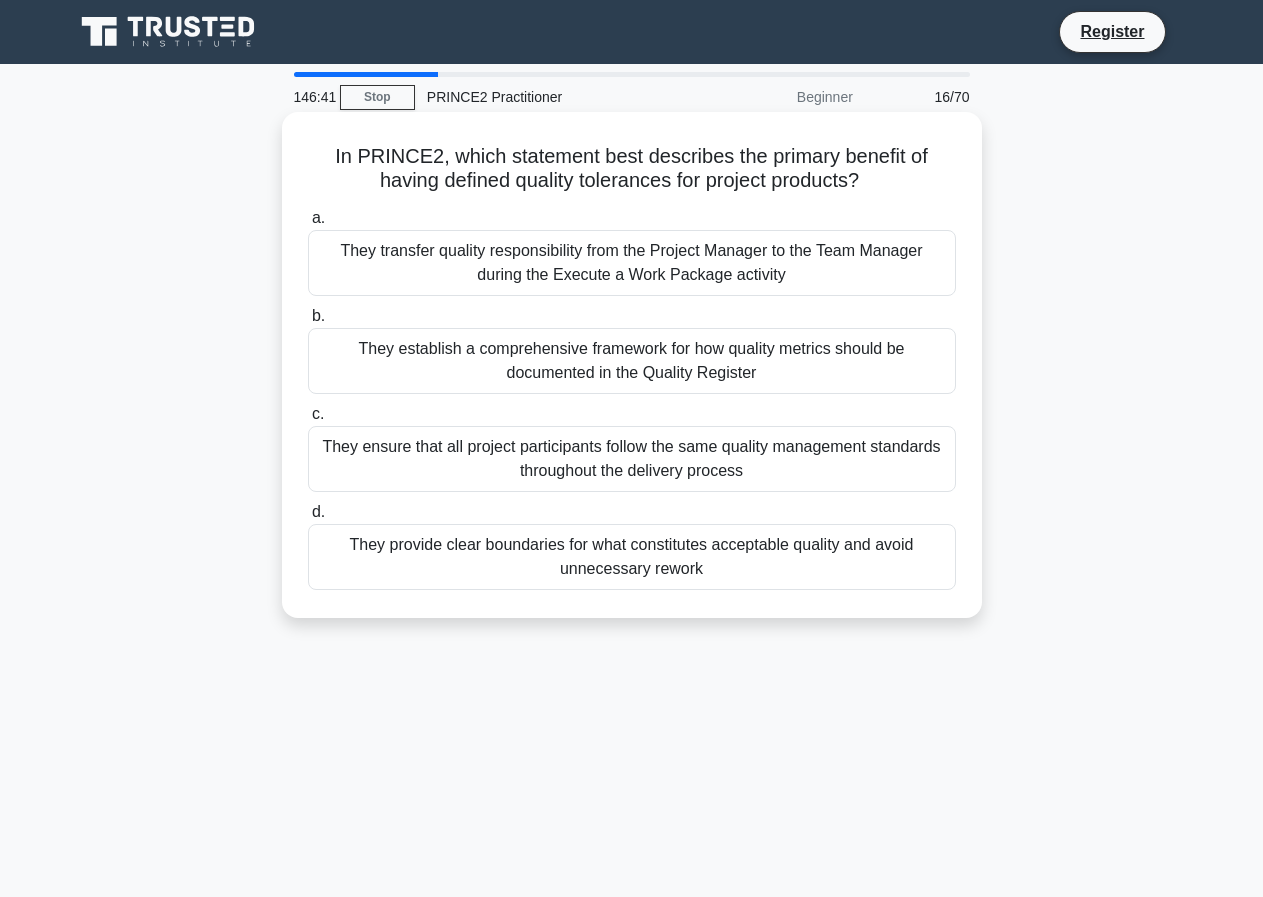 click on "They establish a comprehensive framework for how quality metrics should be documented in the Quality Register" at bounding box center (632, 361) 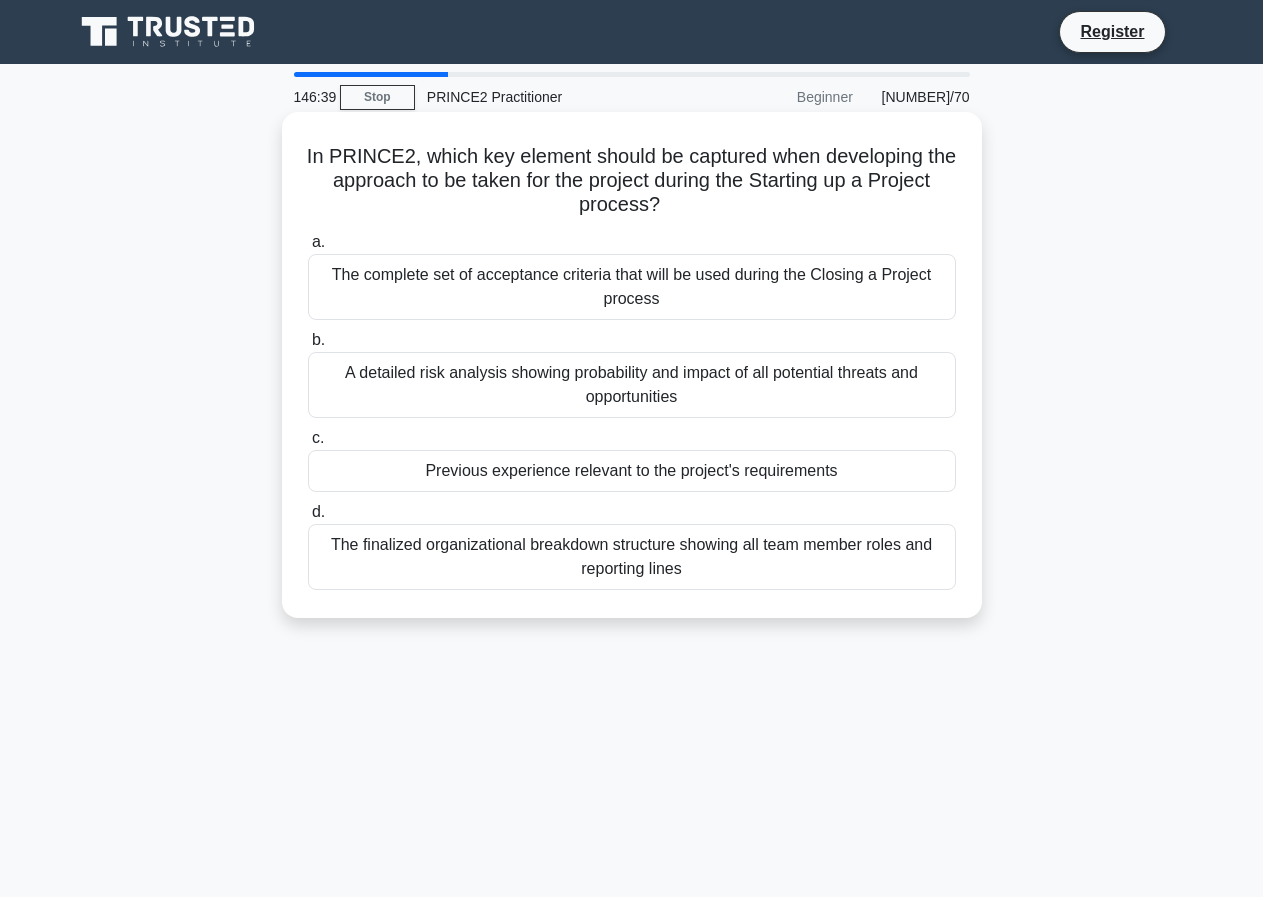 click on "Previous experience relevant to the project's requirements" at bounding box center [632, 471] 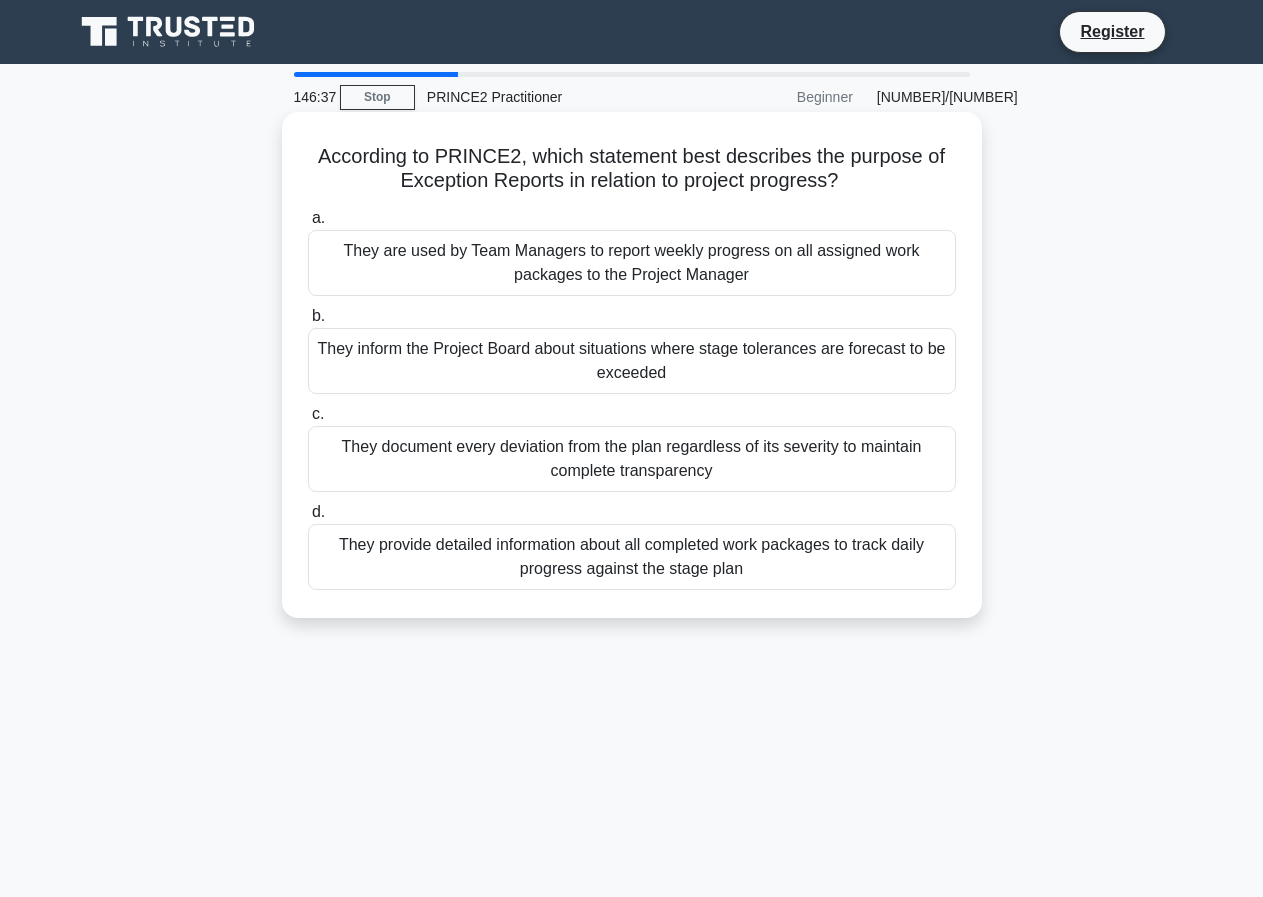 click on "They inform the Project Board about situations where stage tolerances are forecast to be exceeded" at bounding box center [632, 361] 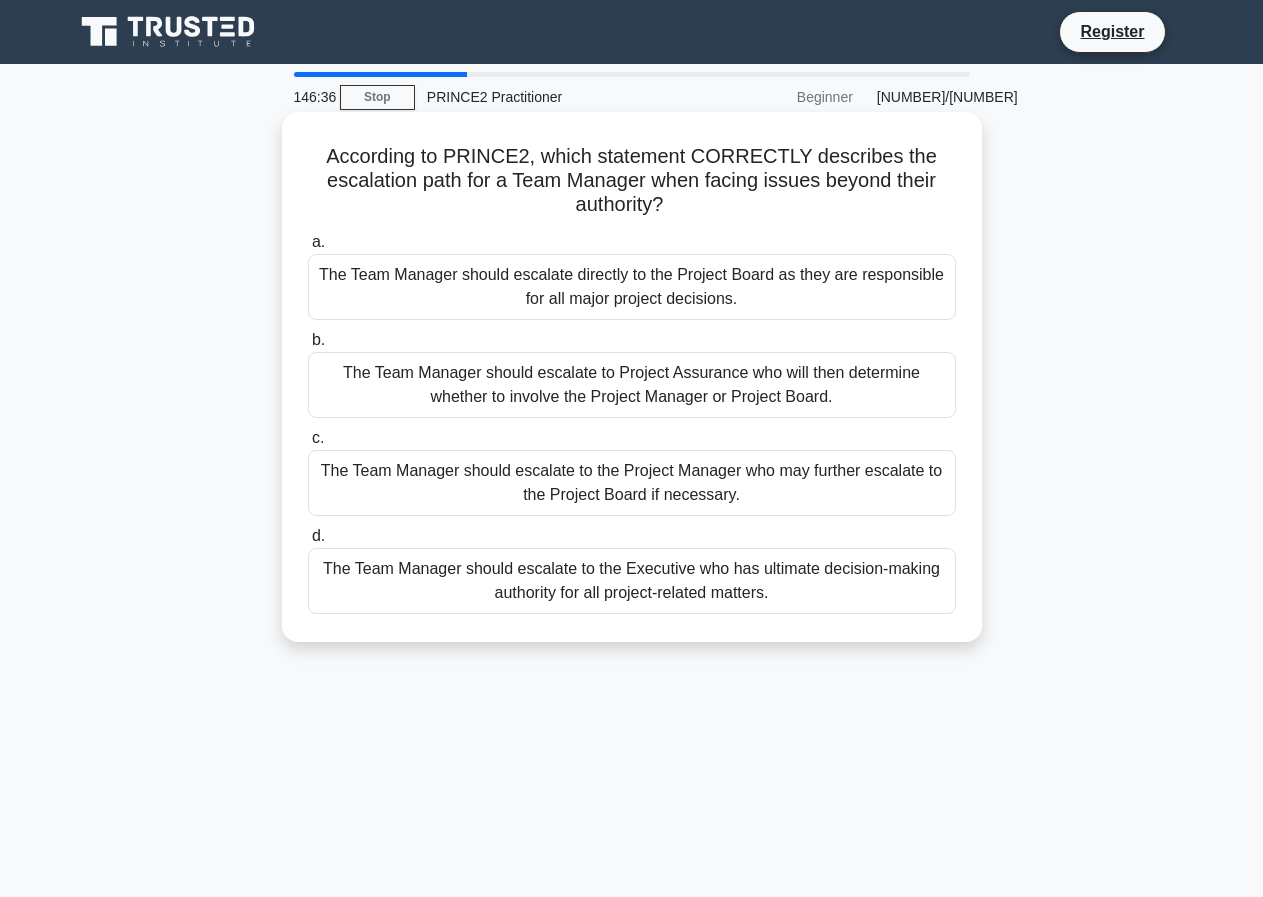 click on "The Team Manager should escalate directly to the Project Board as they are responsible for all major project decisions." at bounding box center (632, 287) 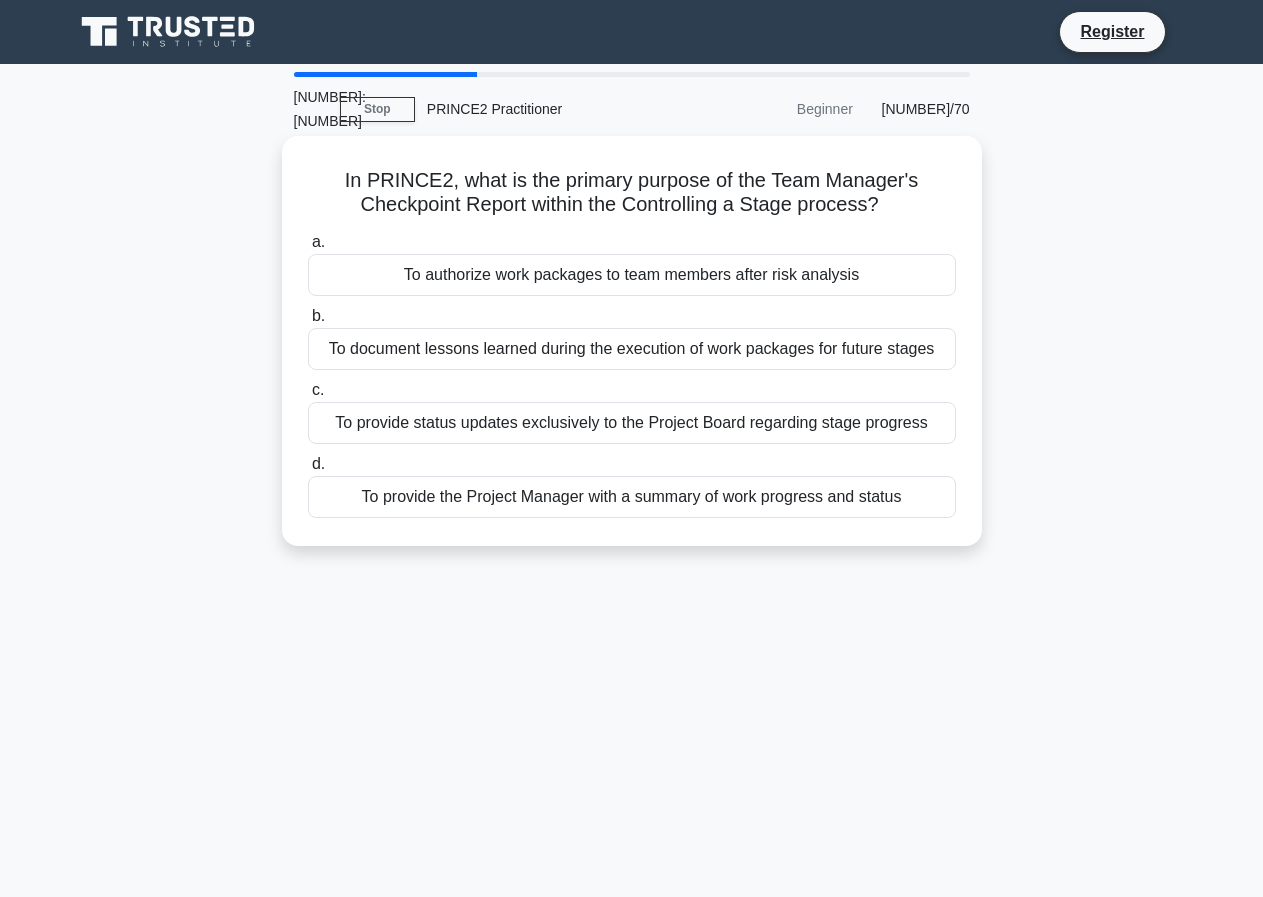 click on "To provide the Project Manager with a summary of work progress and status" at bounding box center [632, 497] 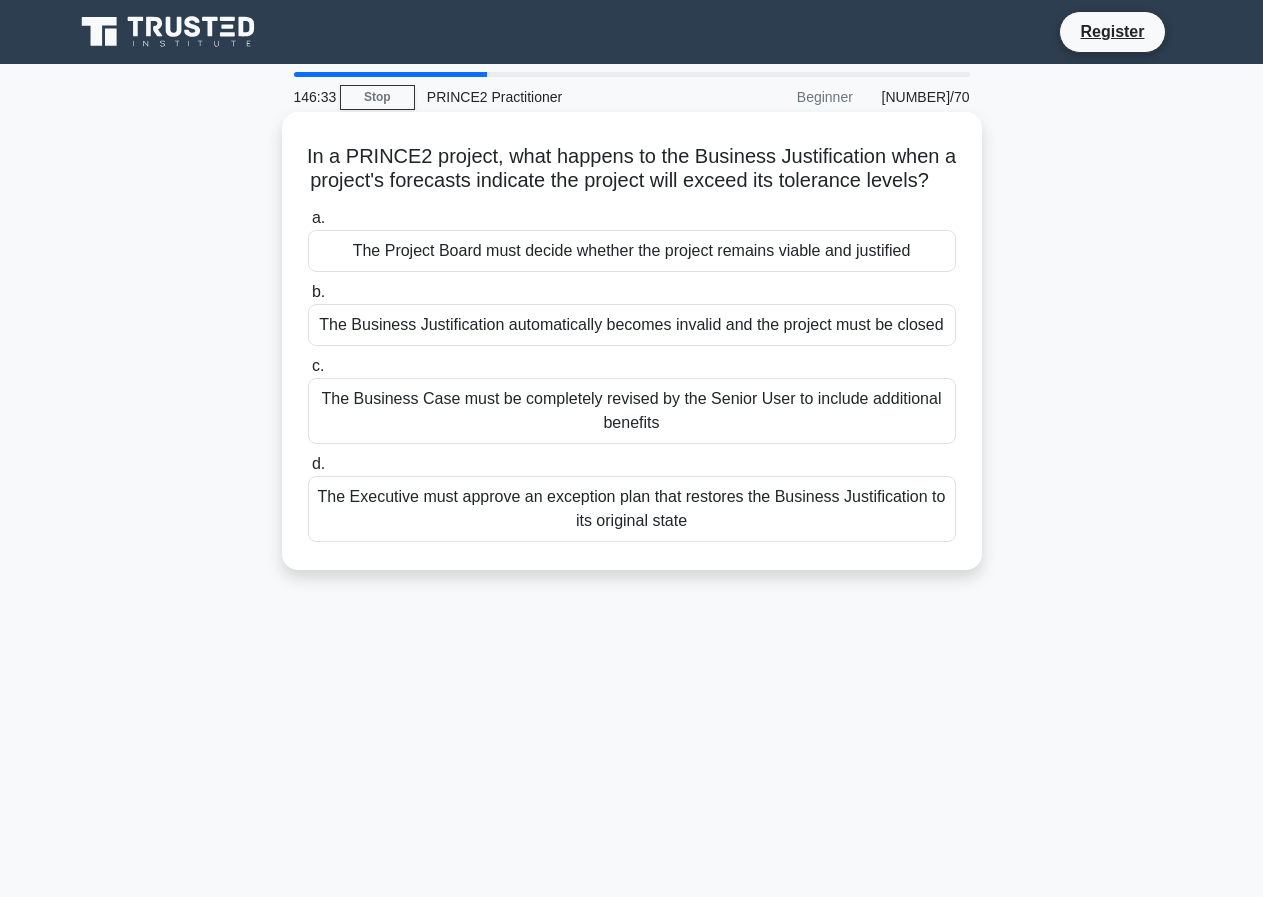 click on "The Project Board must decide whether the project remains viable and justified" at bounding box center [632, 251] 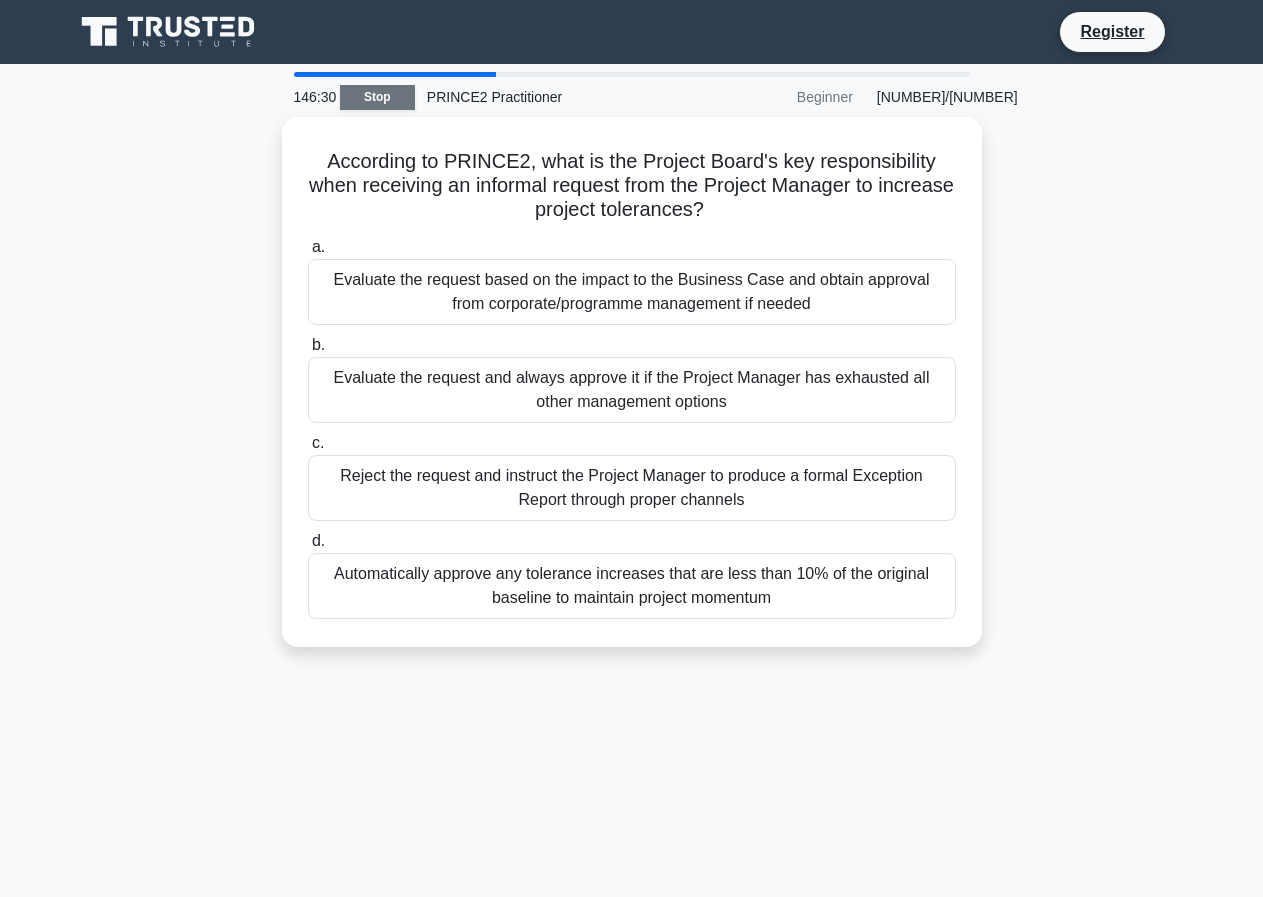 click on "Stop" at bounding box center (377, 97) 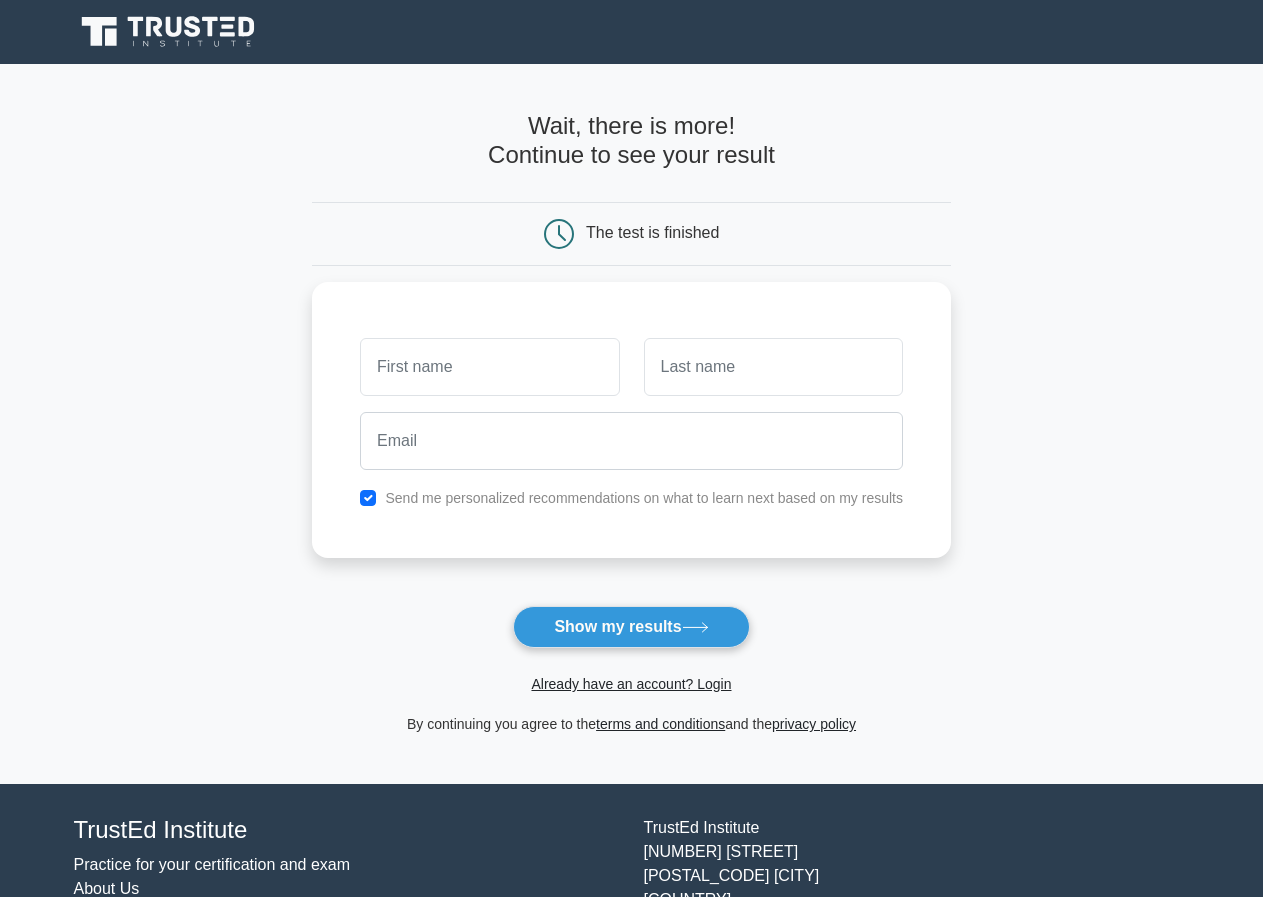 scroll, scrollTop: 0, scrollLeft: 0, axis: both 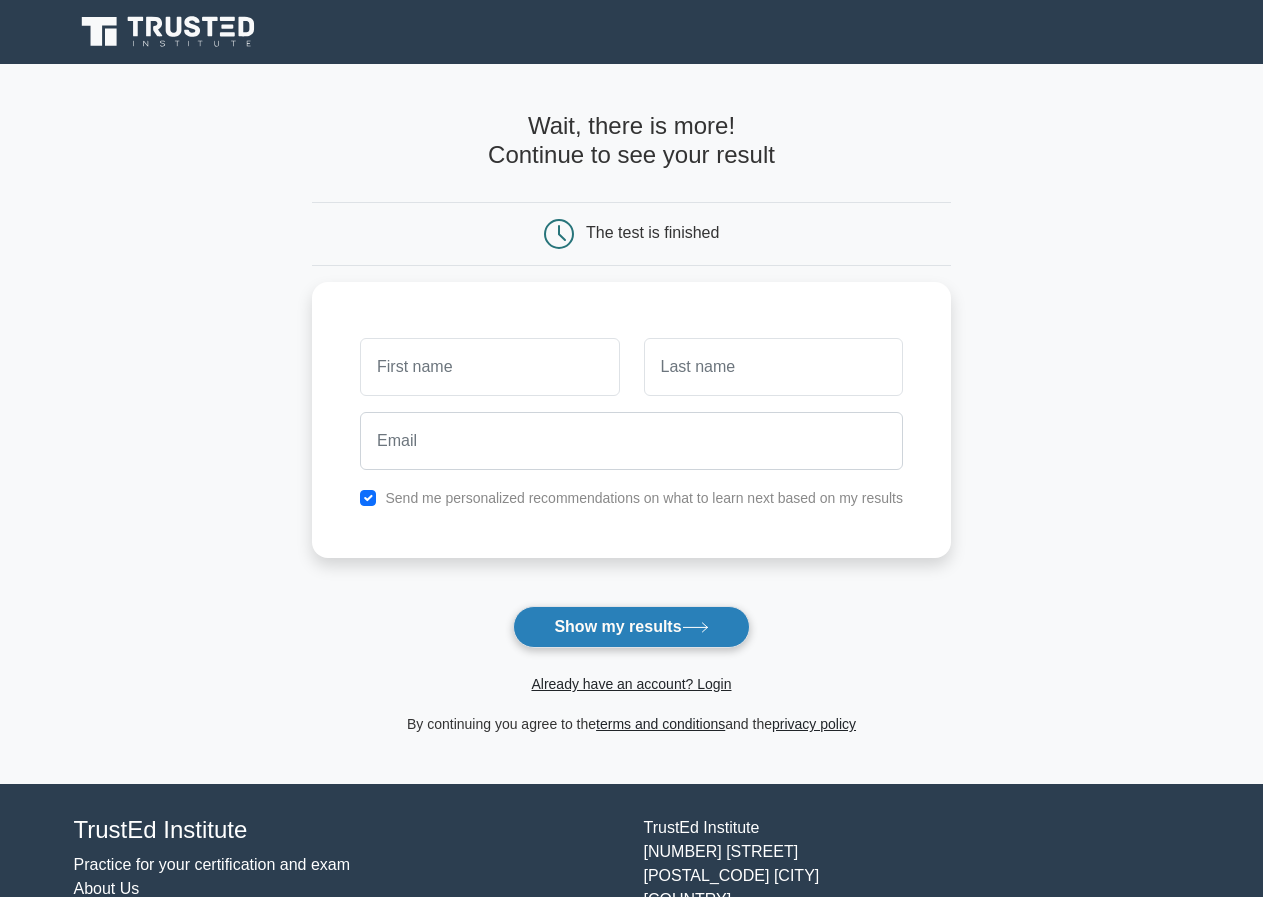 click at bounding box center [695, 627] 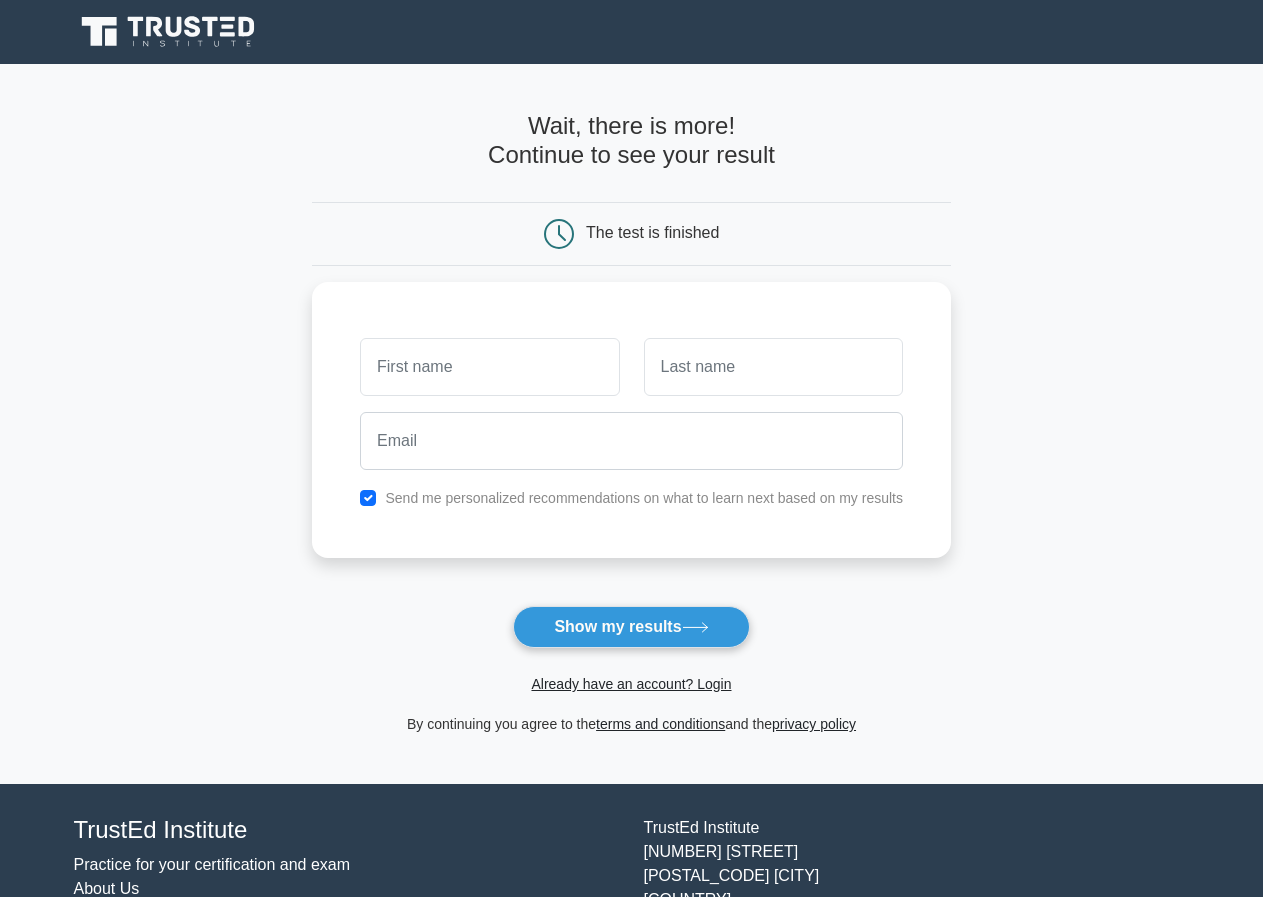 click on "Wait, there is more! Continue to see your result
The test is finished
and the" at bounding box center [631, 424] 